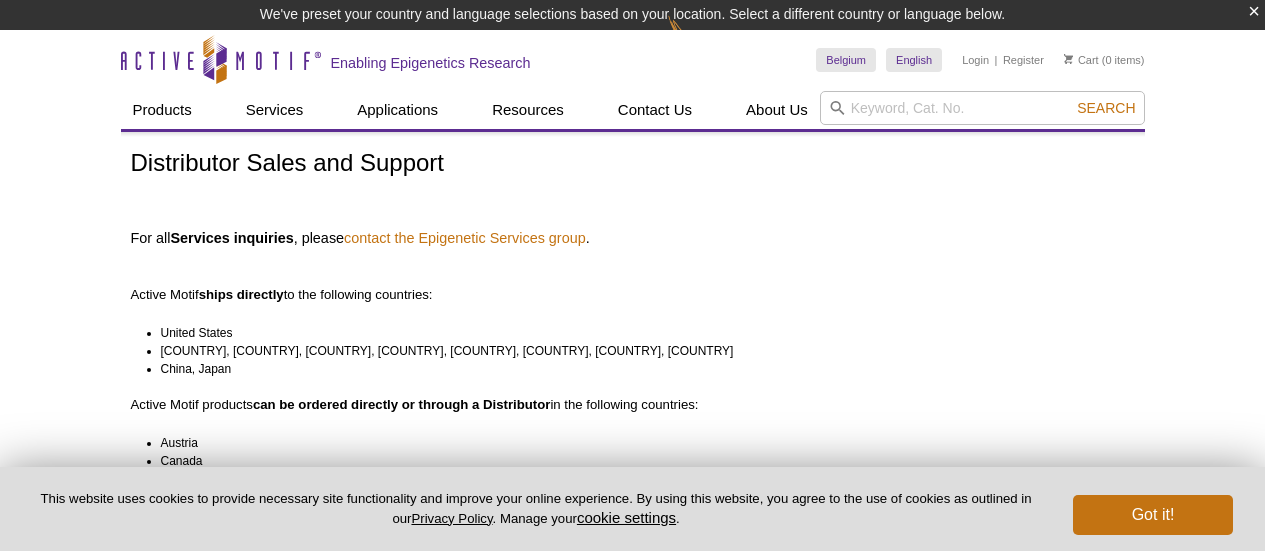 scroll, scrollTop: 0, scrollLeft: 0, axis: both 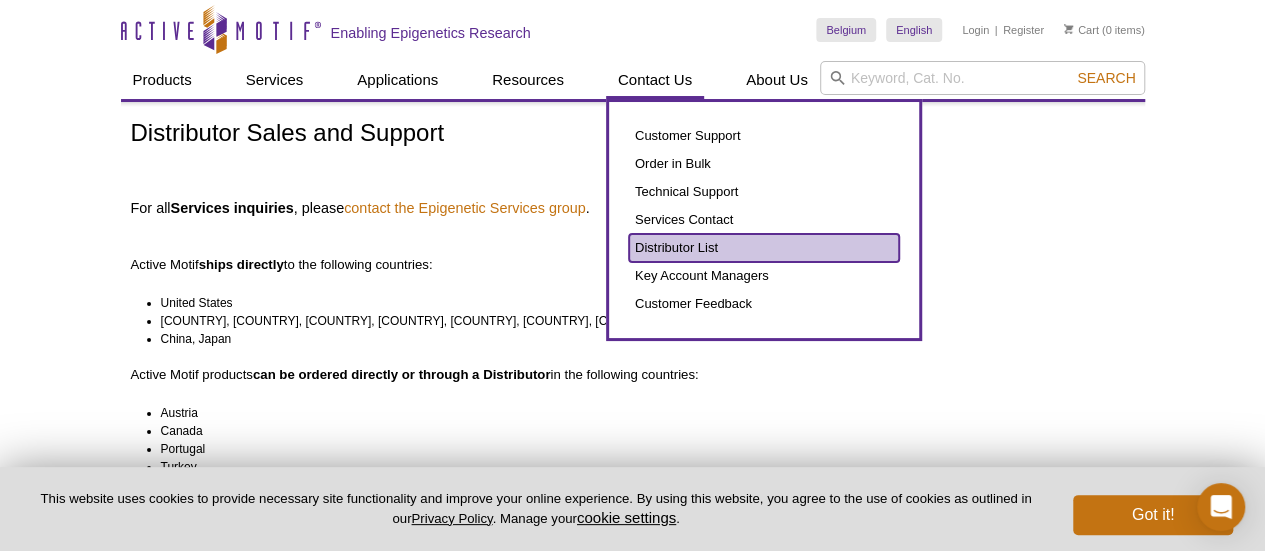 click on "Distributor List" at bounding box center [764, 248] 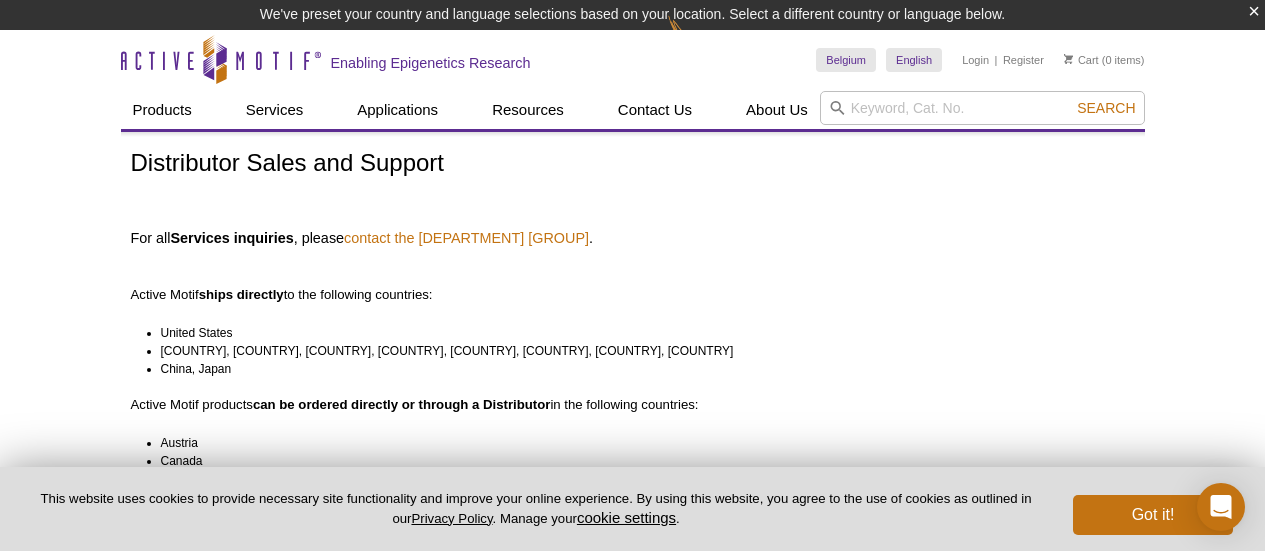 scroll, scrollTop: 0, scrollLeft: 0, axis: both 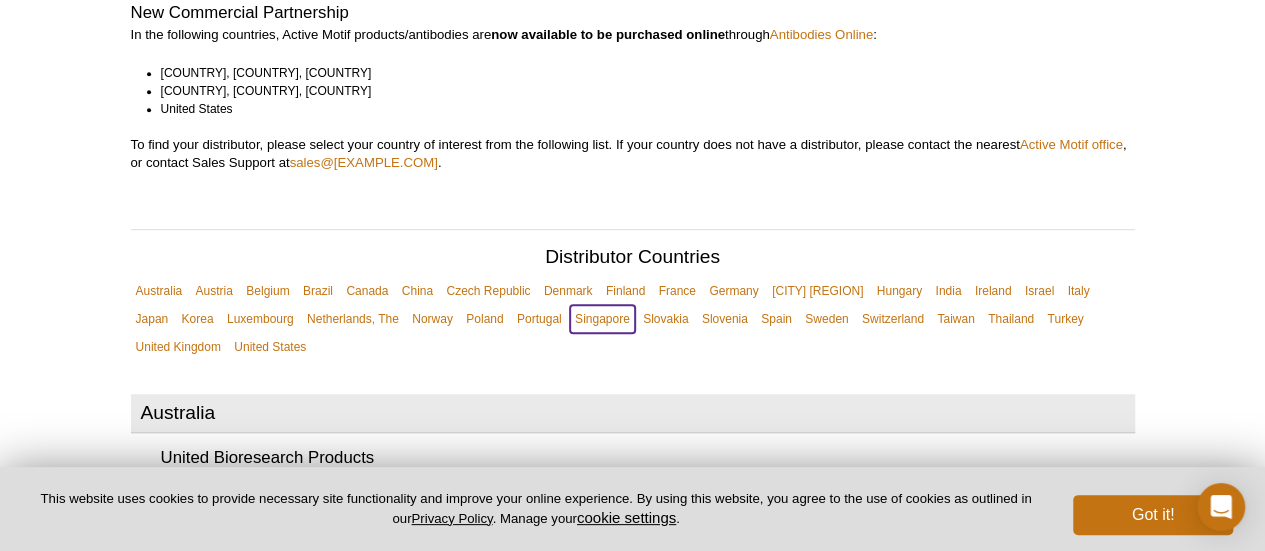 click on "Singapore" at bounding box center [602, 319] 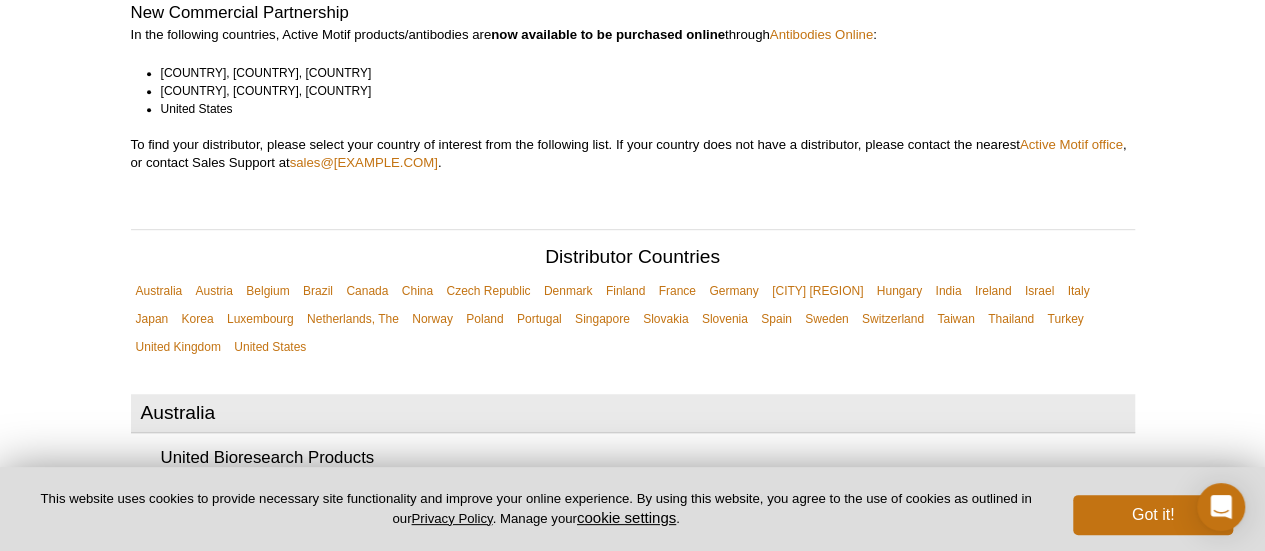 scroll, scrollTop: 6225, scrollLeft: 0, axis: vertical 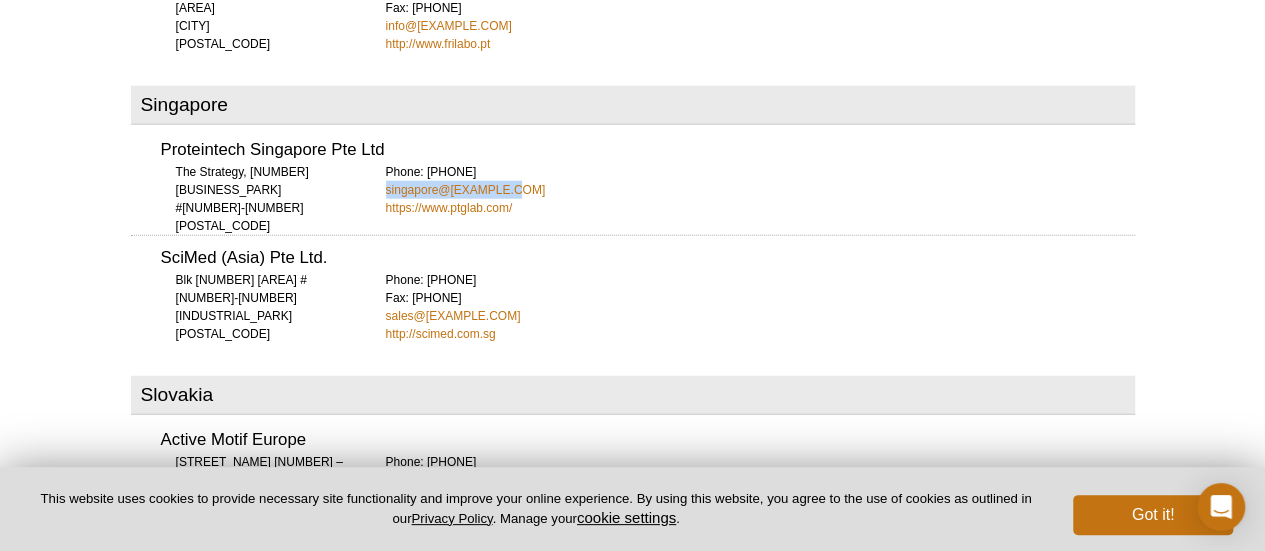 drag, startPoint x: 517, startPoint y: 105, endPoint x: 385, endPoint y: 106, distance: 132.00378 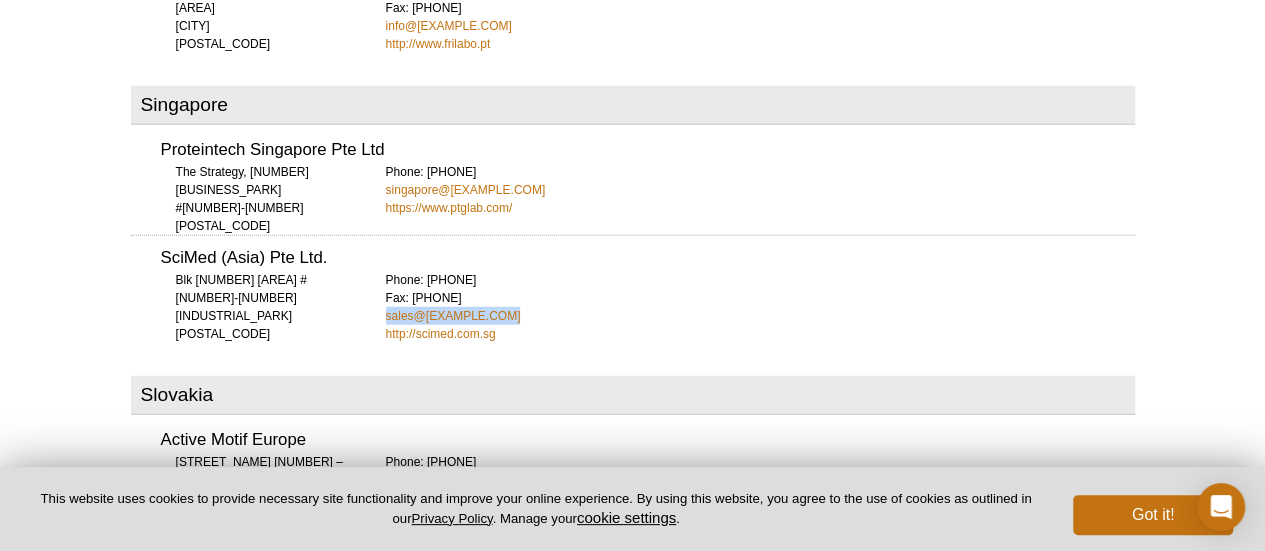 drag, startPoint x: 522, startPoint y: 235, endPoint x: 386, endPoint y: 240, distance: 136.09187 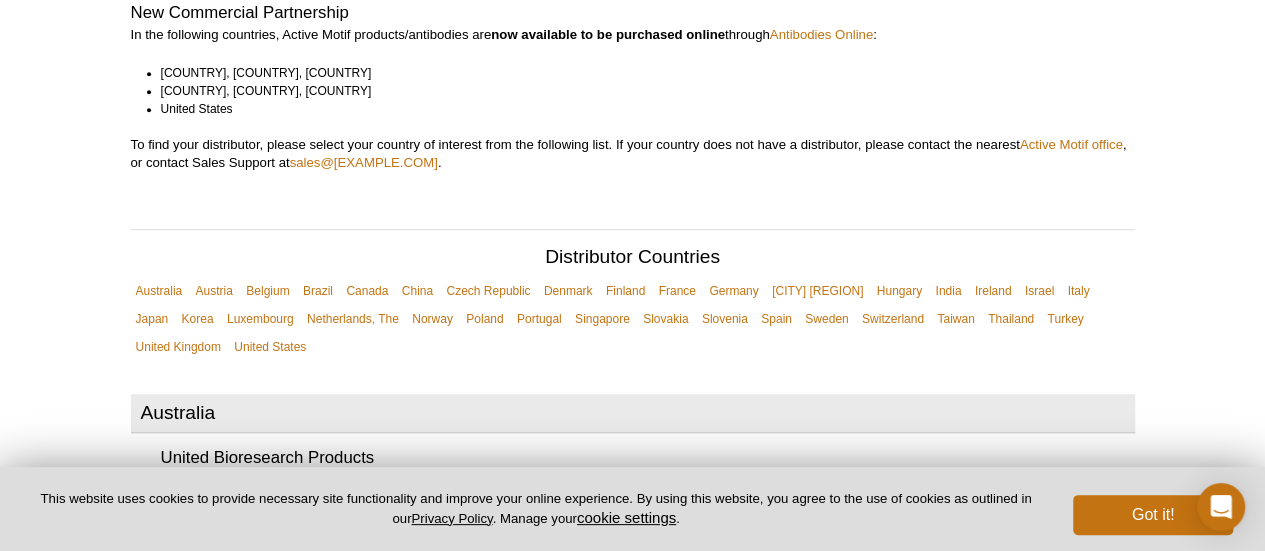 scroll, scrollTop: 90, scrollLeft: 0, axis: vertical 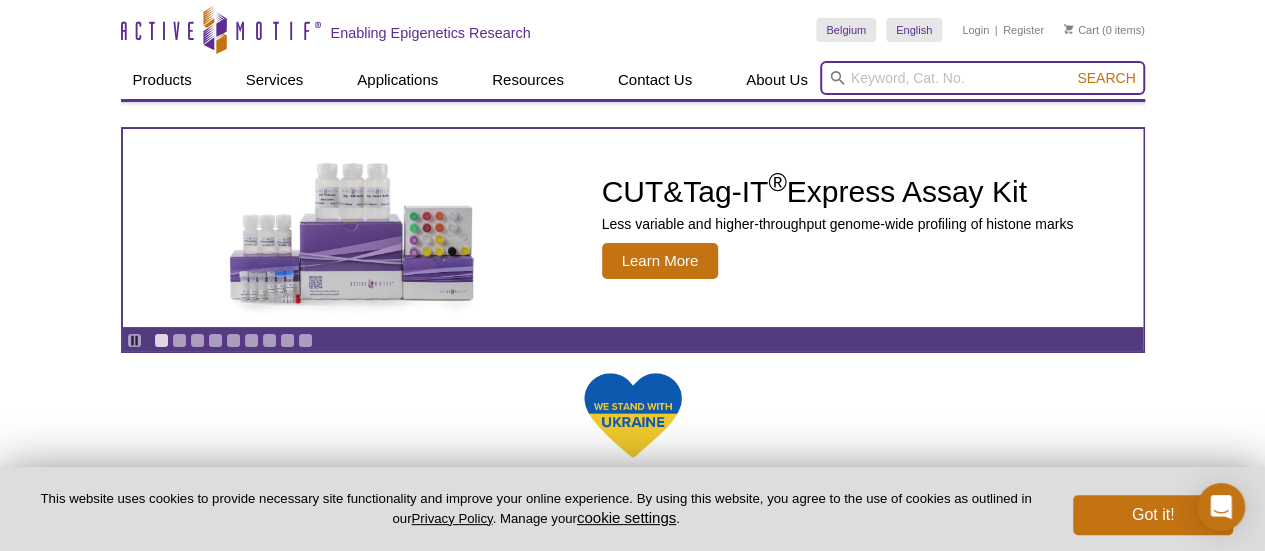click at bounding box center (982, 78) 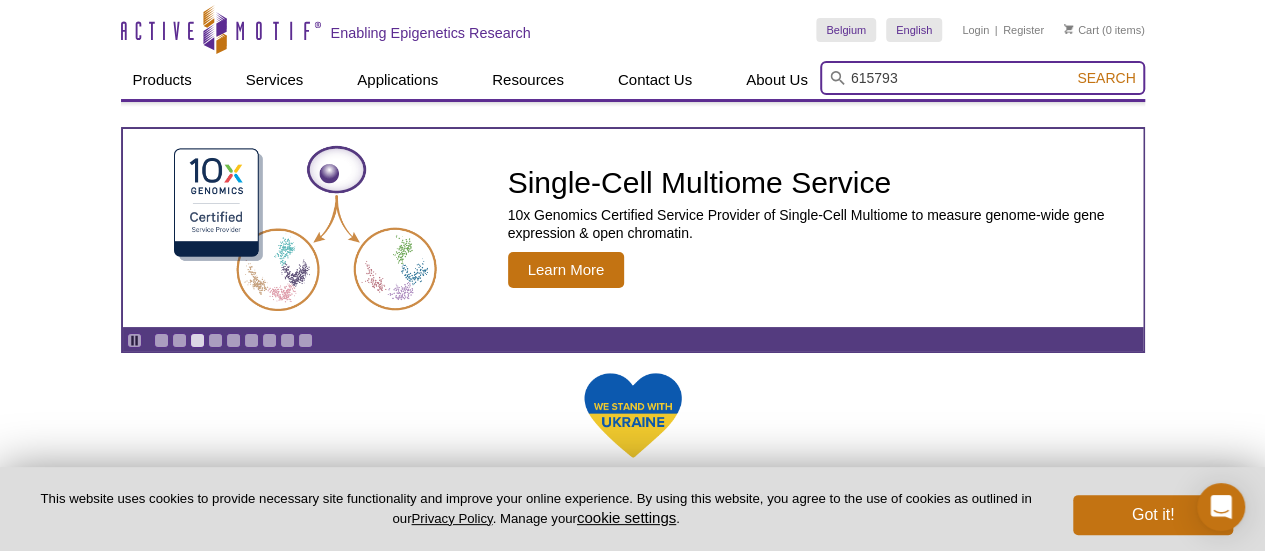 type on "615793" 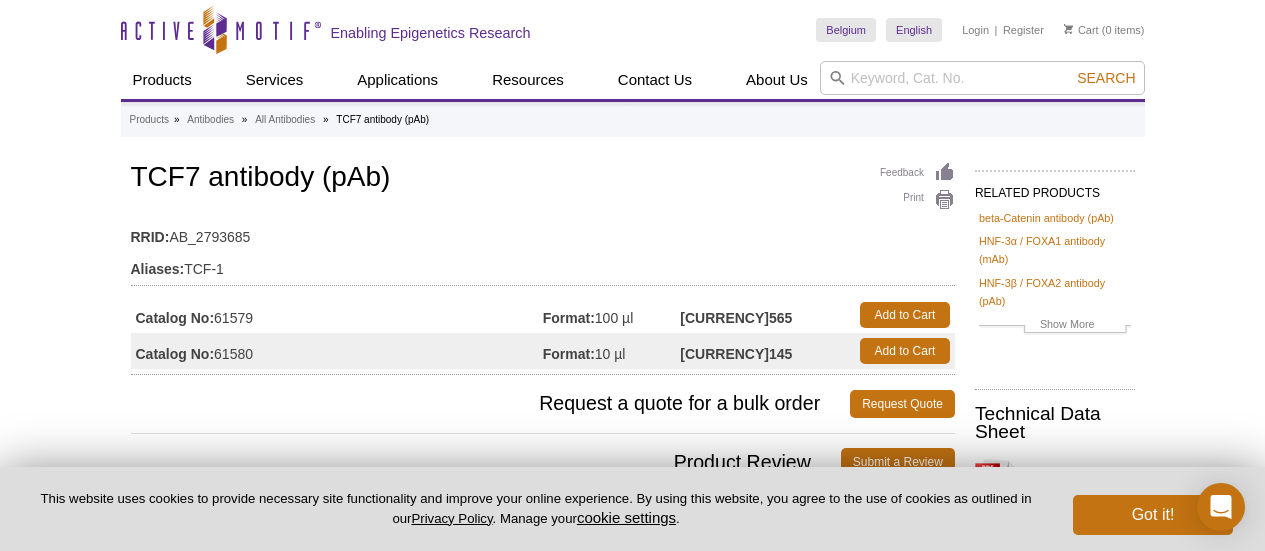 scroll, scrollTop: 0, scrollLeft: 0, axis: both 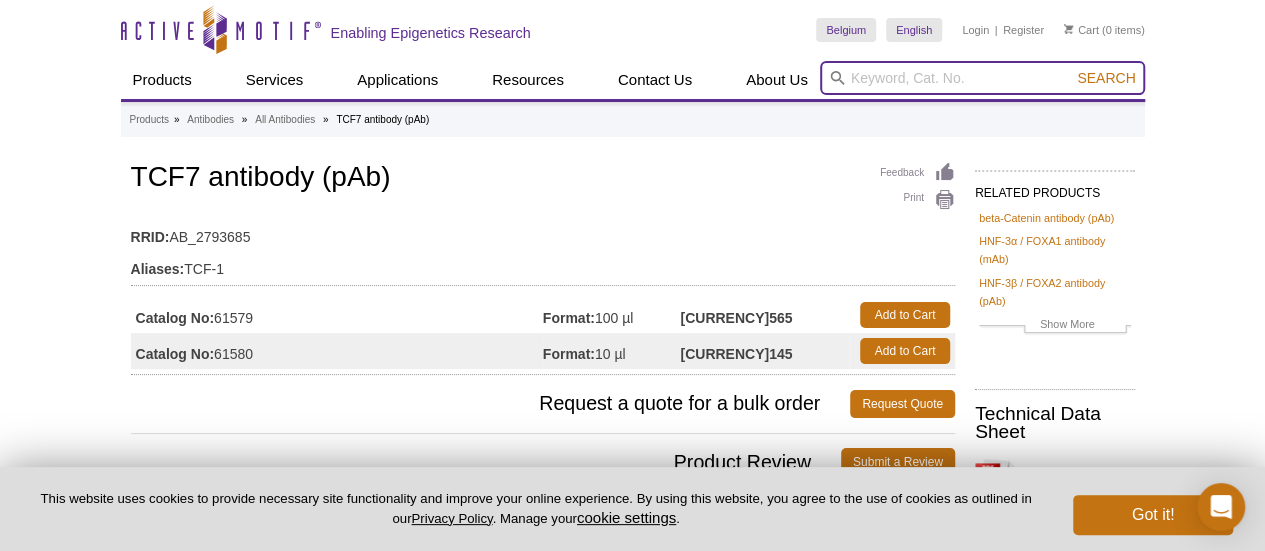 click at bounding box center [982, 78] 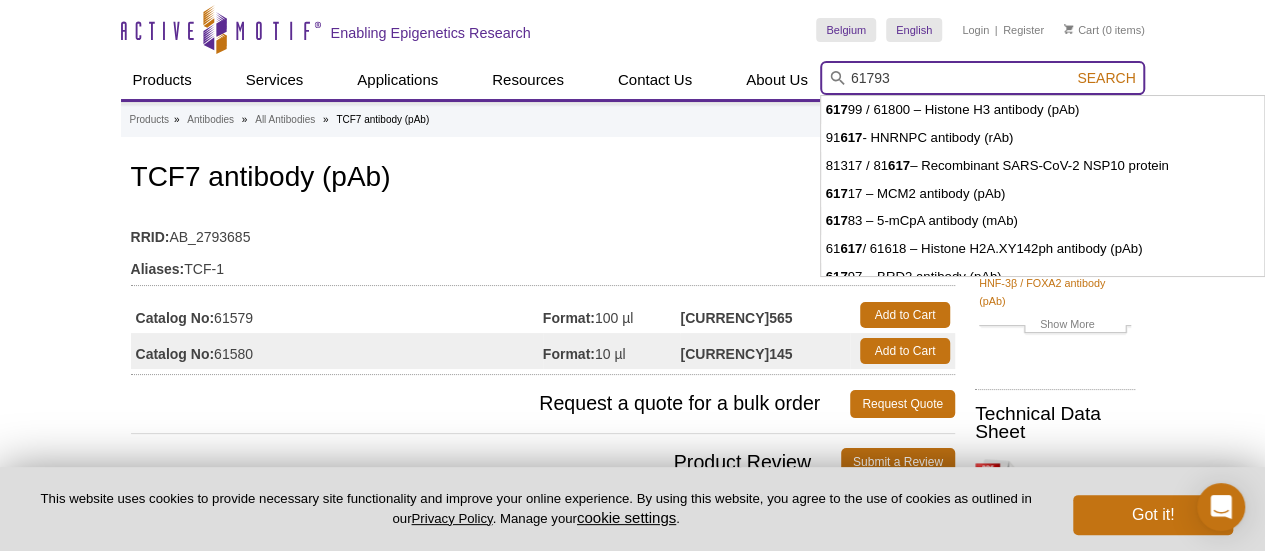 click on "Search" at bounding box center (1106, 78) 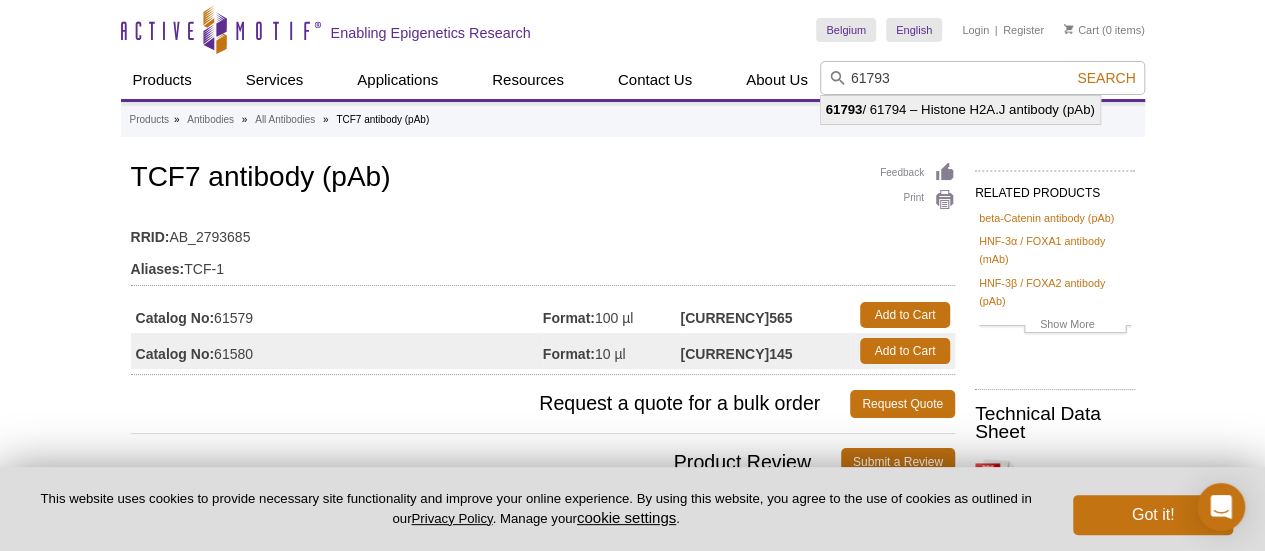 click on "61793  / 61794 – Histone H2A.J antibody (pAb)" at bounding box center [960, 110] 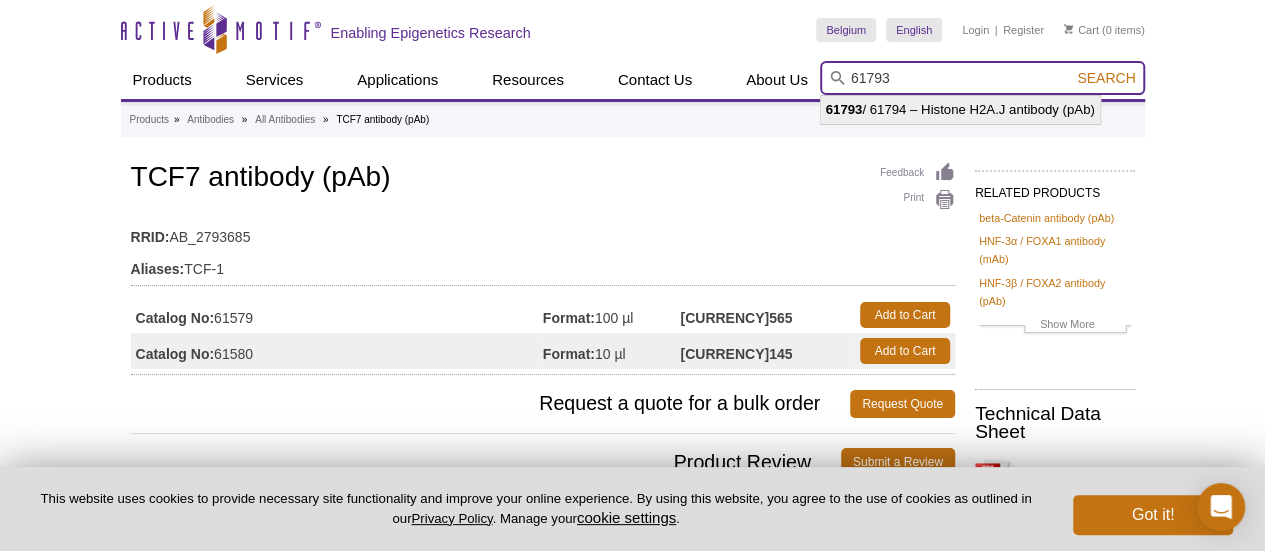 type on "61793 / 61794 – Histone H2A.J antibody (pAb)" 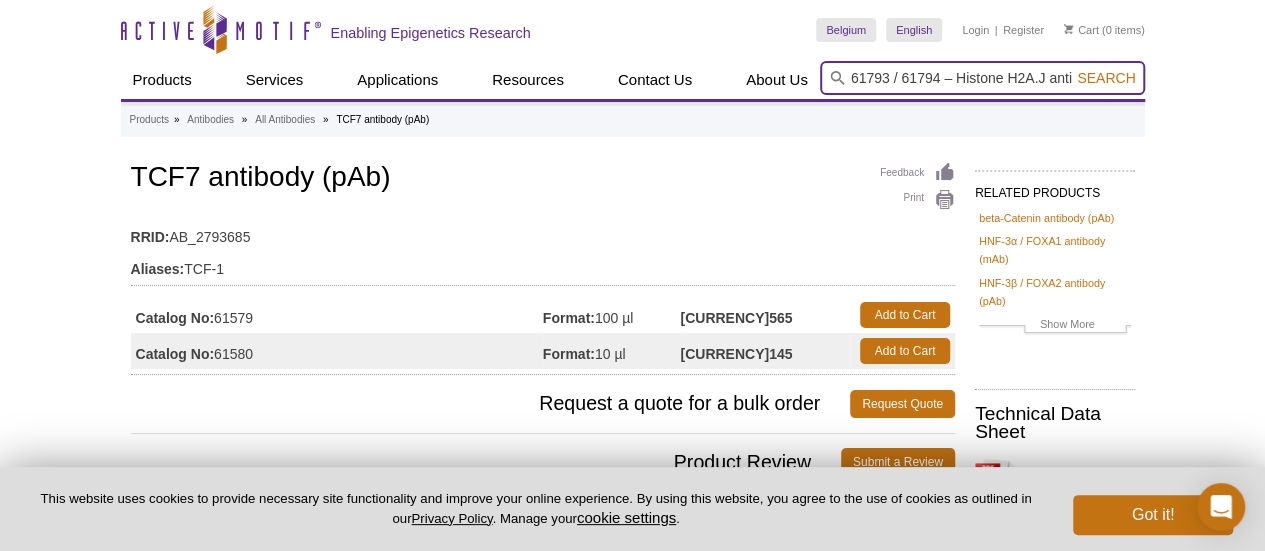 scroll, scrollTop: 0, scrollLeft: 68, axis: horizontal 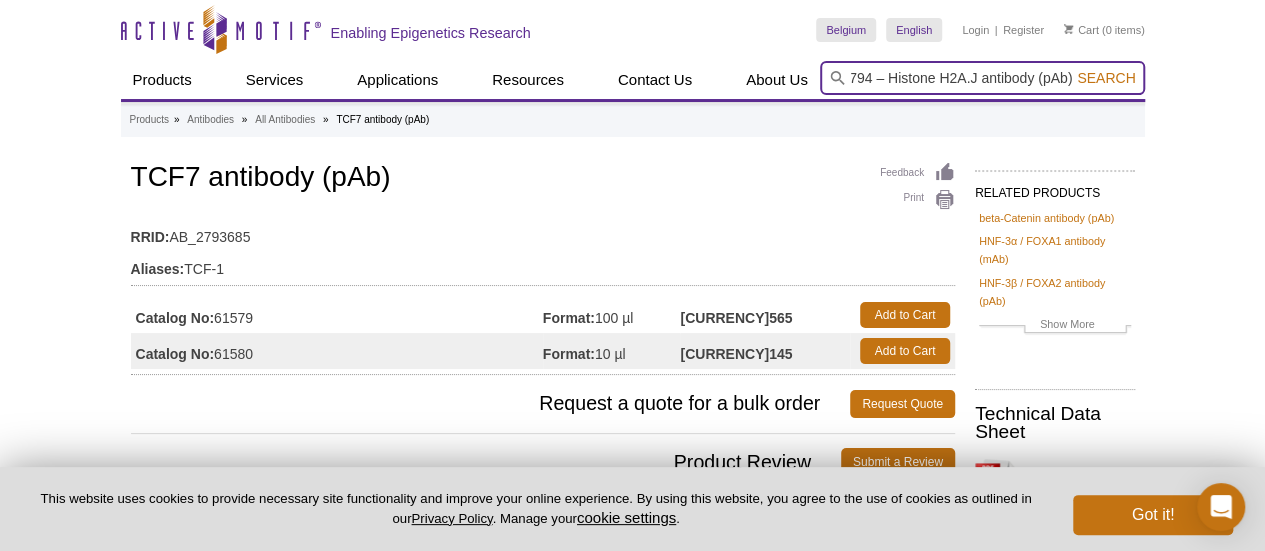 drag, startPoint x: 884, startPoint y: 78, endPoint x: 861, endPoint y: 79, distance: 23.021729 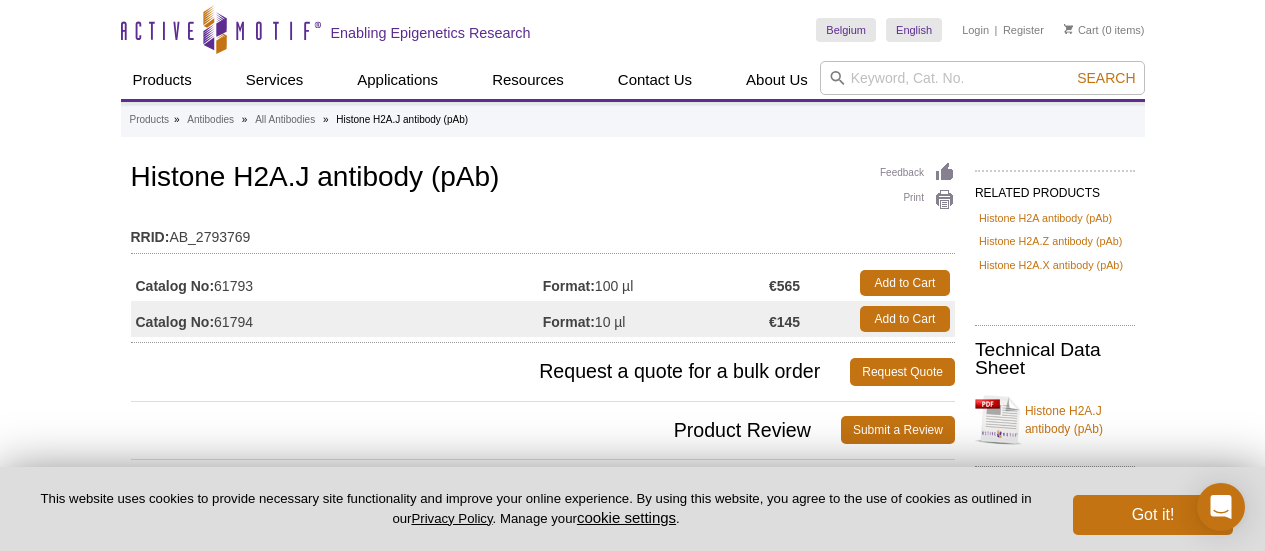 scroll, scrollTop: 0, scrollLeft: 0, axis: both 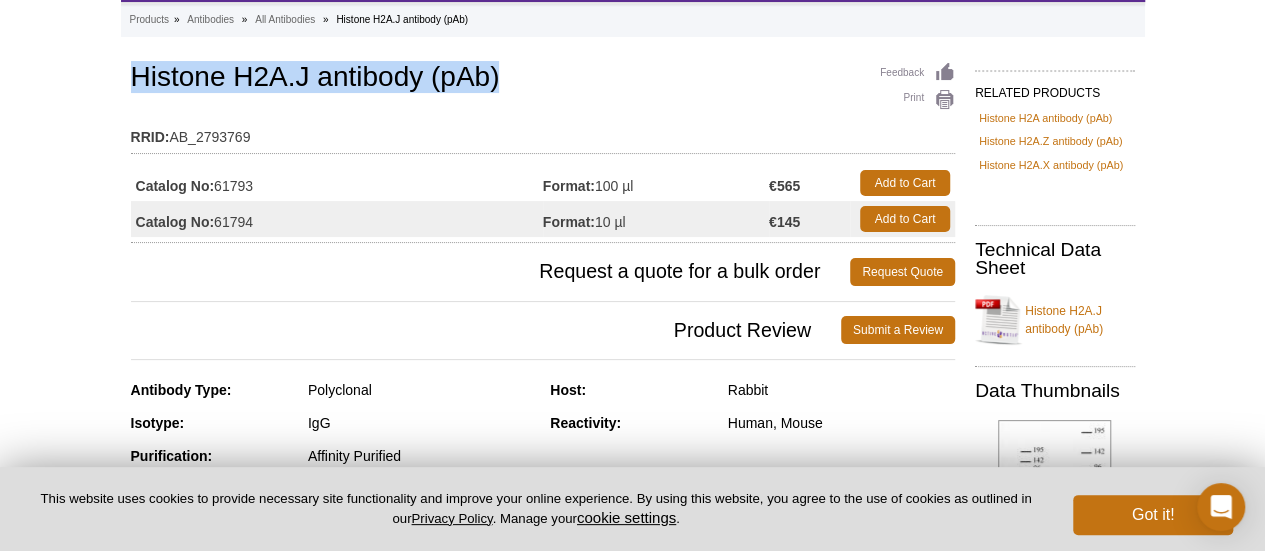 drag, startPoint x: 505, startPoint y: 83, endPoint x: 132, endPoint y: 86, distance: 373.01205 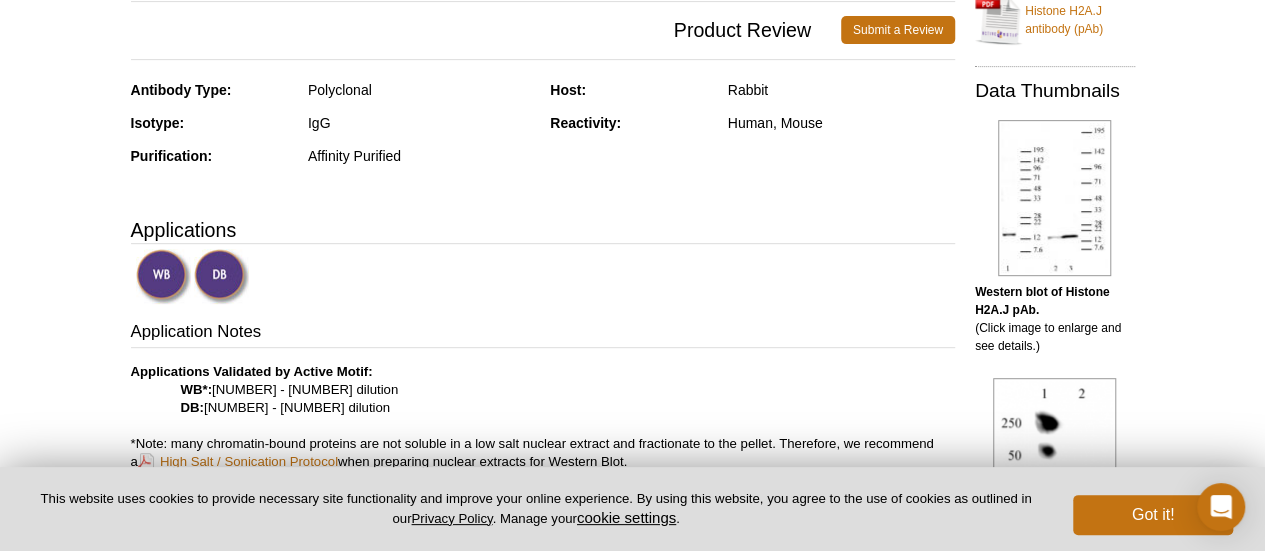 scroll, scrollTop: 0, scrollLeft: 0, axis: both 